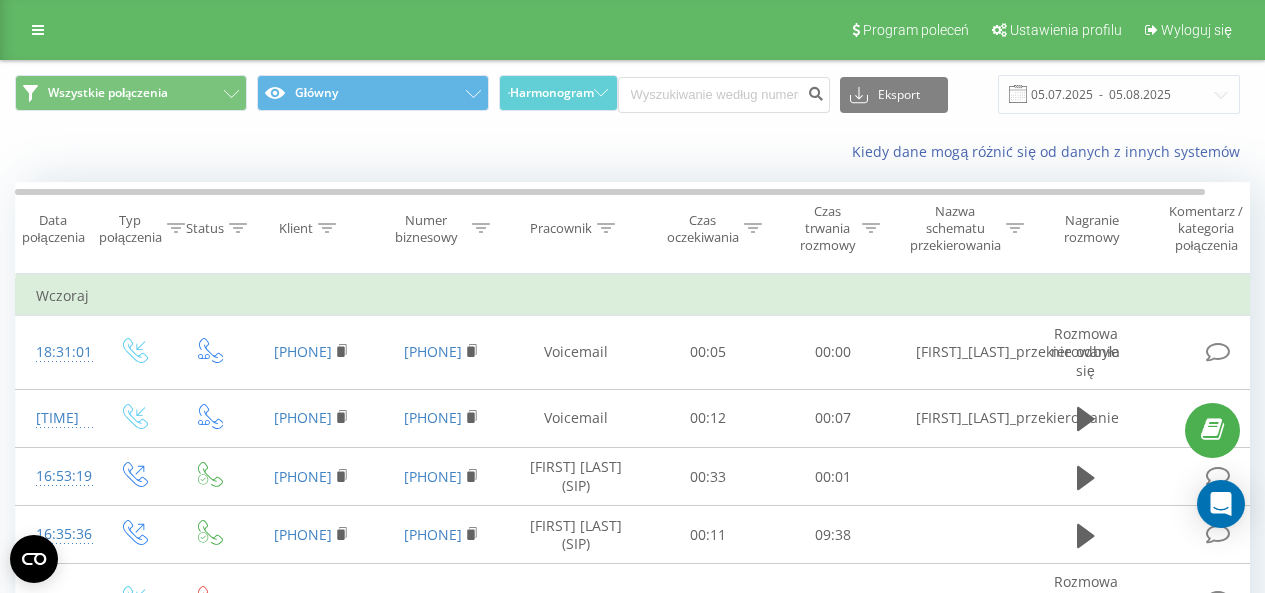 scroll, scrollTop: 0, scrollLeft: 0, axis: both 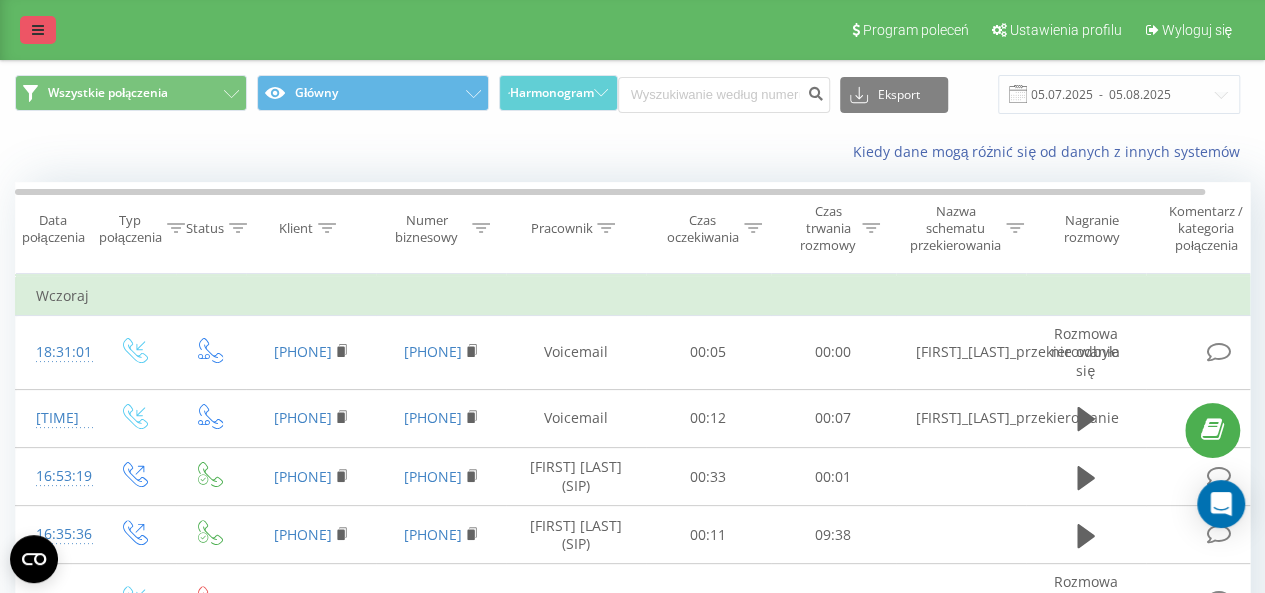 click at bounding box center [38, 30] 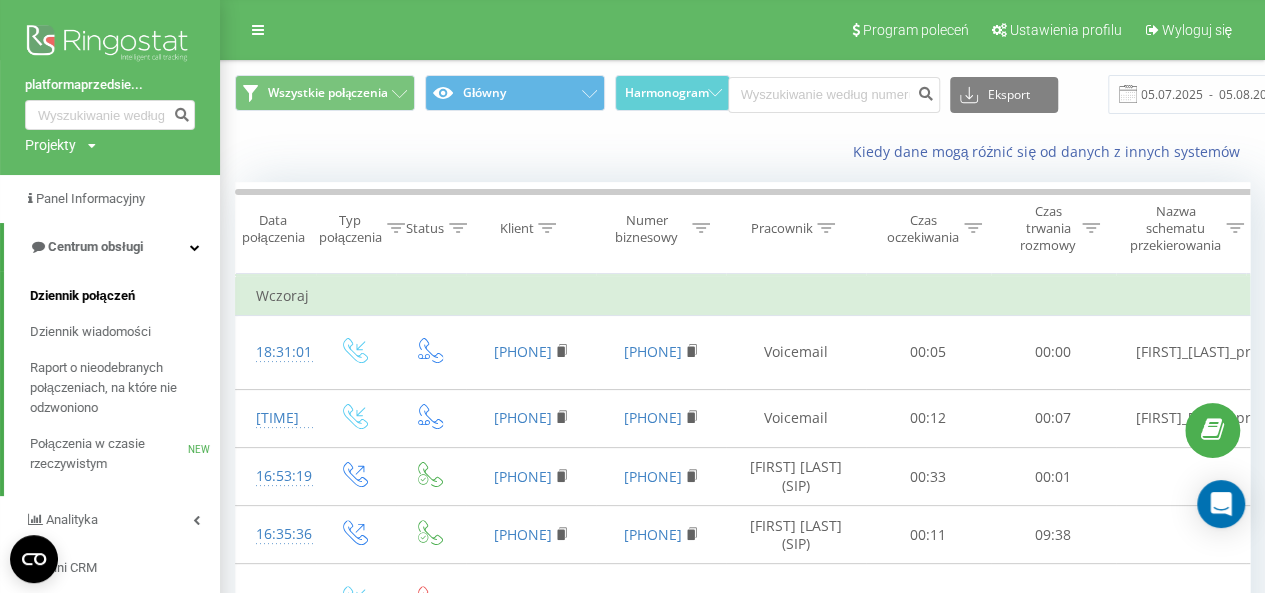 click on "Dziennik połączeń" at bounding box center (125, 296) 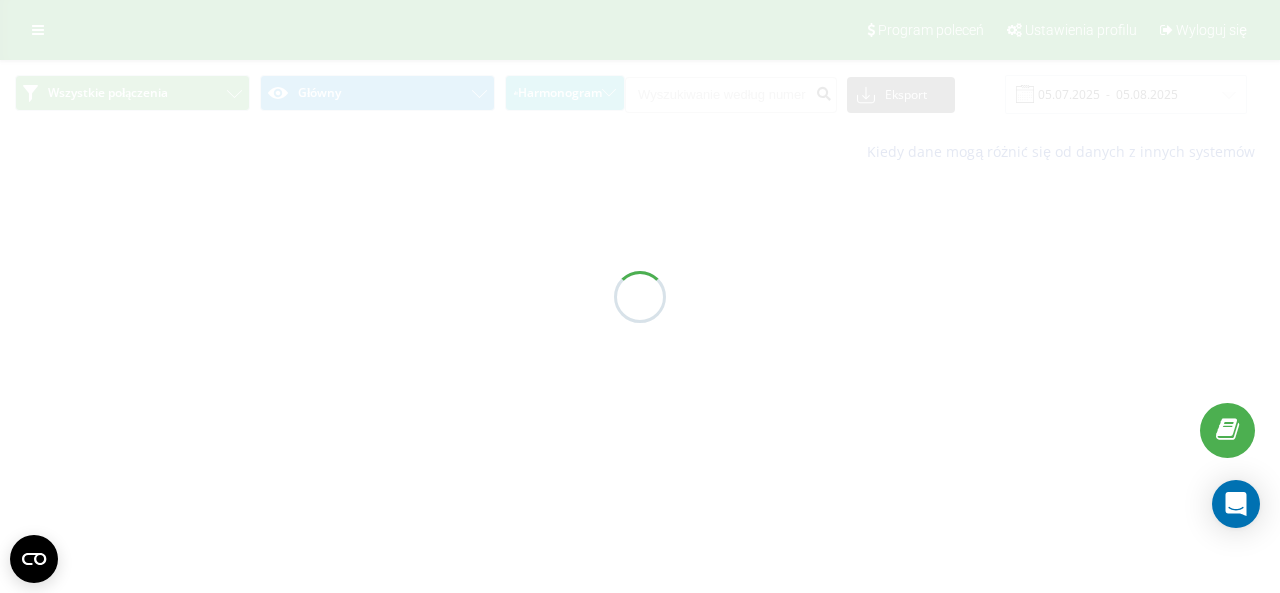 scroll, scrollTop: 0, scrollLeft: 0, axis: both 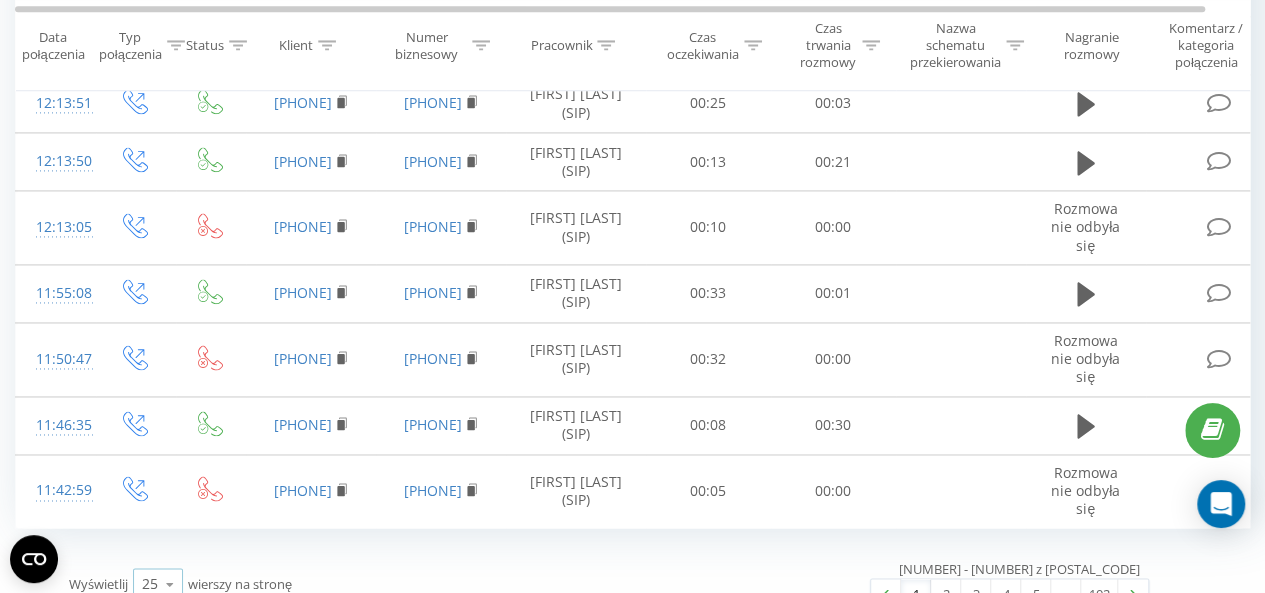 click at bounding box center (170, 583) 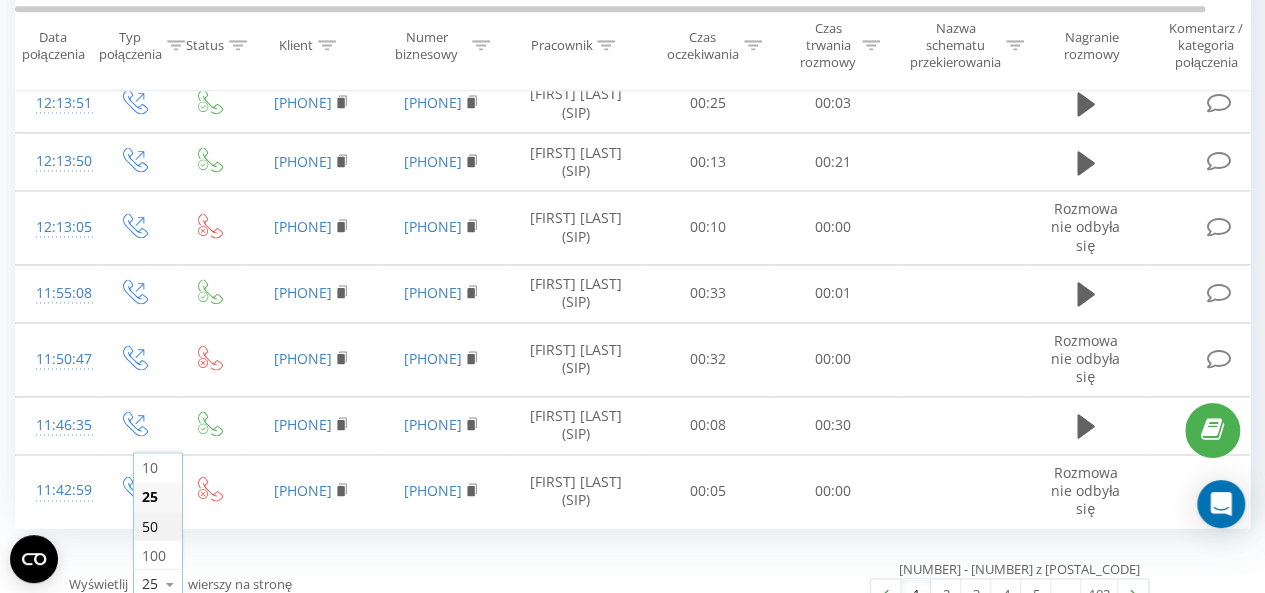 click on "25" at bounding box center [158, 496] 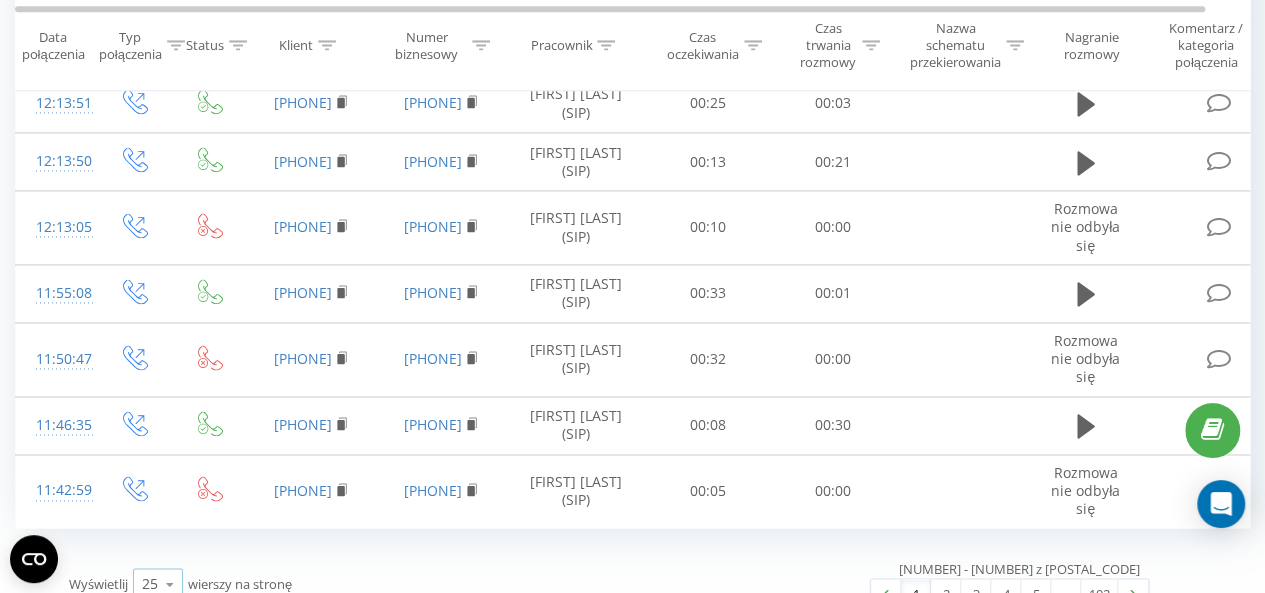 click at bounding box center [170, 583] 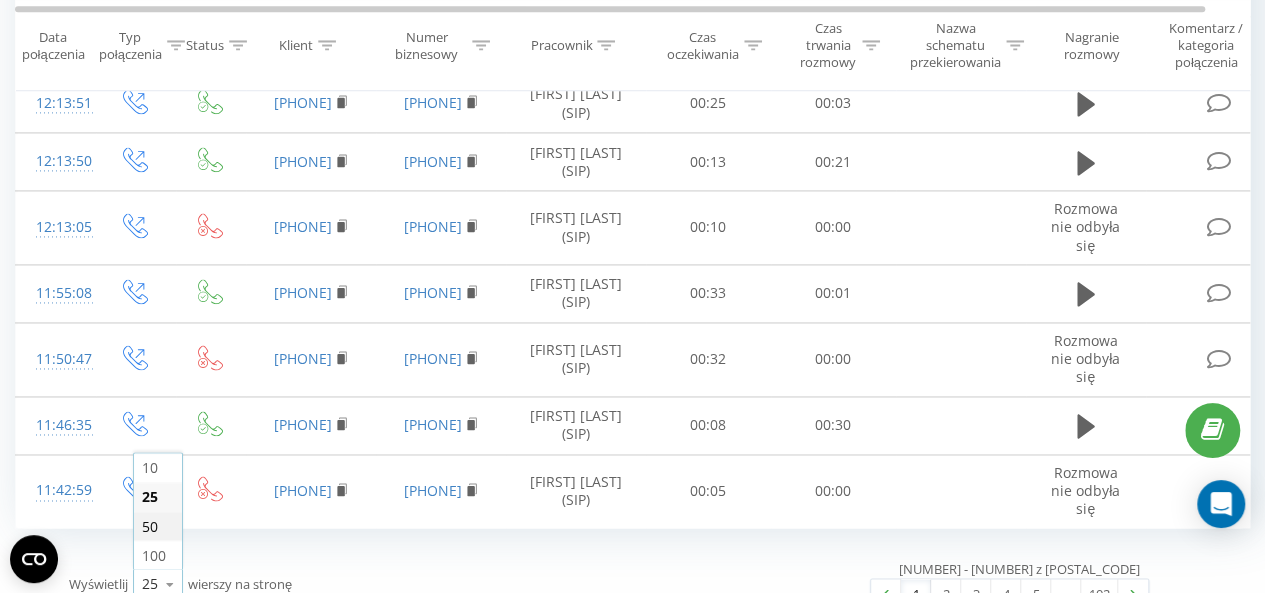 click on "50" at bounding box center (150, 525) 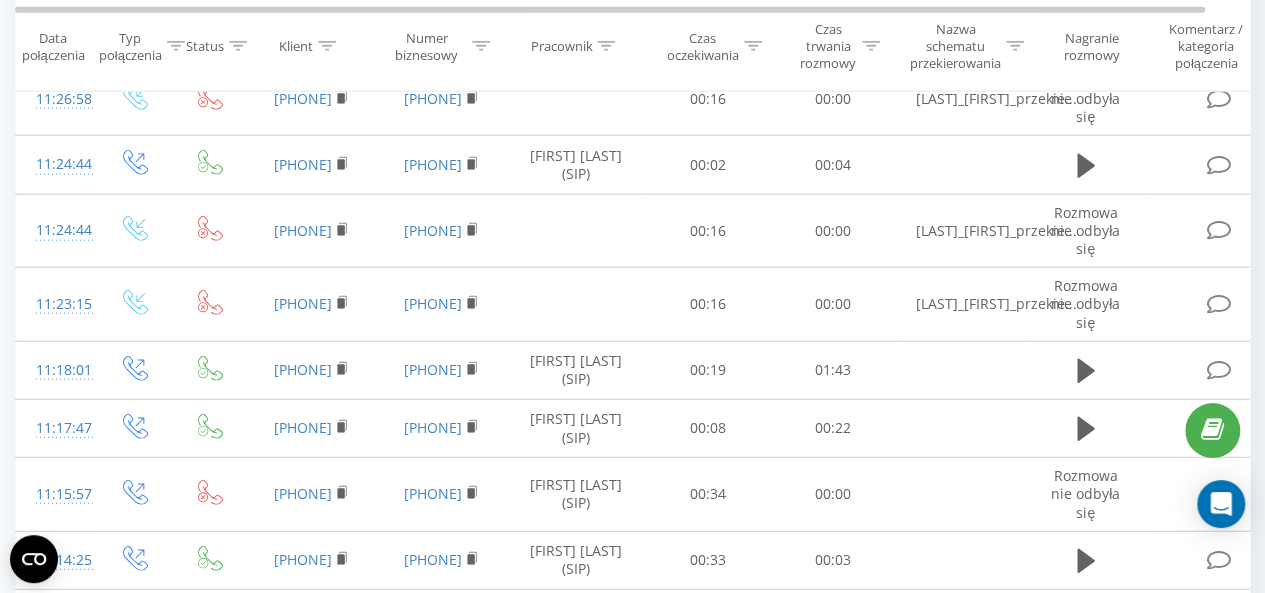scroll, scrollTop: 2431, scrollLeft: 0, axis: vertical 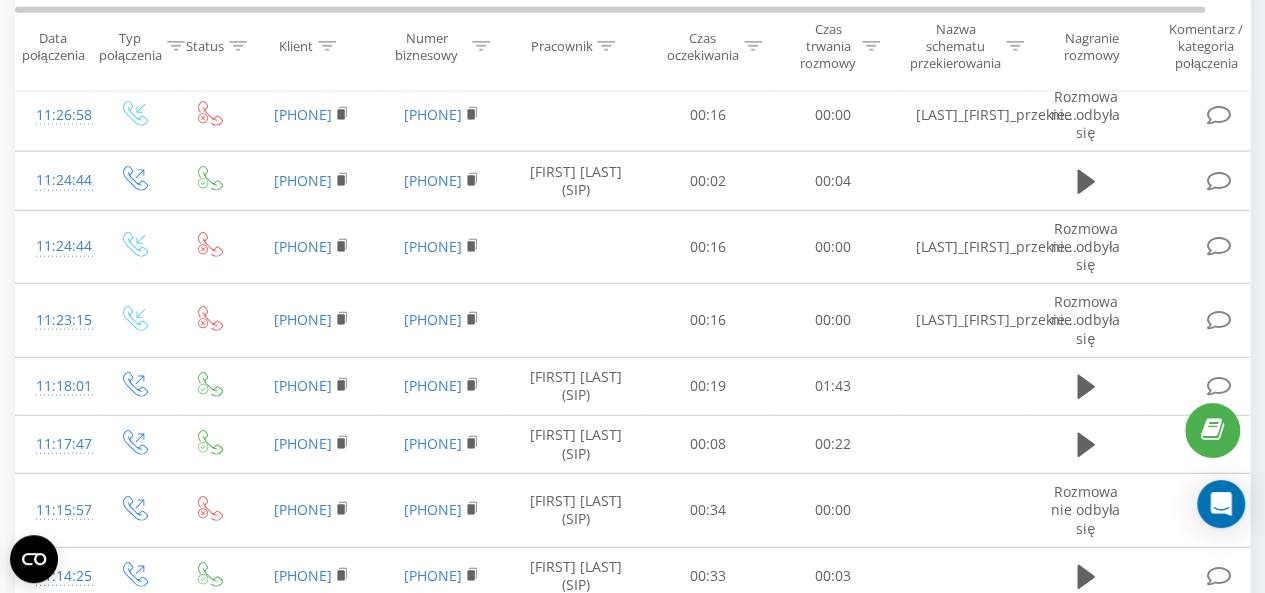 click on "Pracownik" at bounding box center [576, 46] 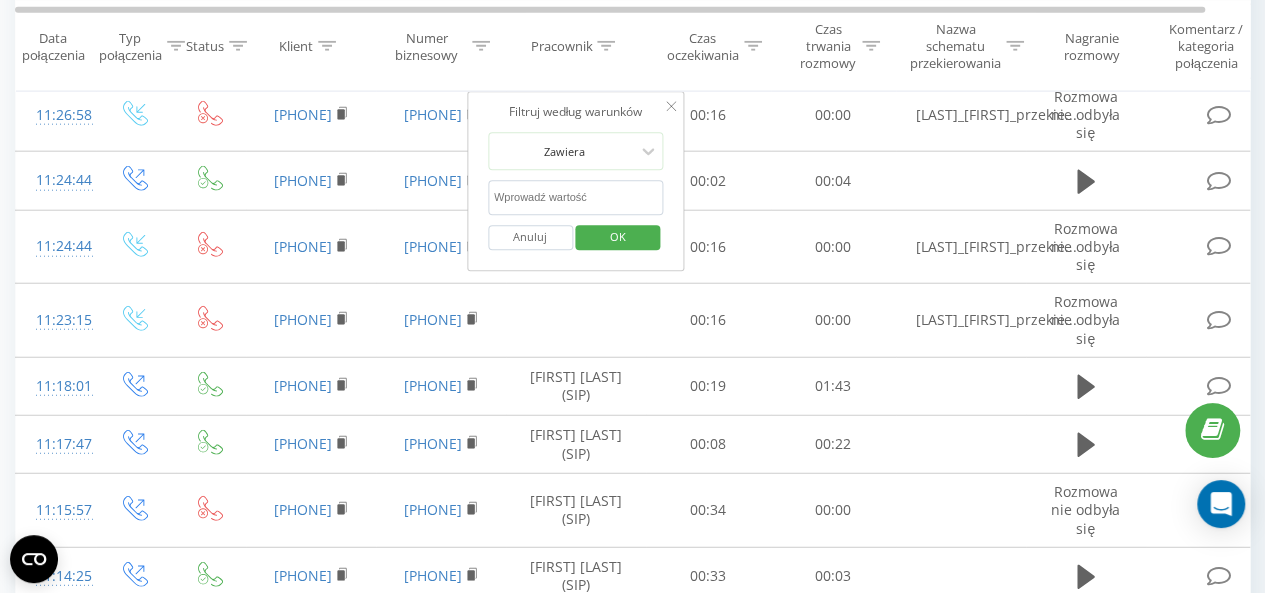 click at bounding box center (576, 198) 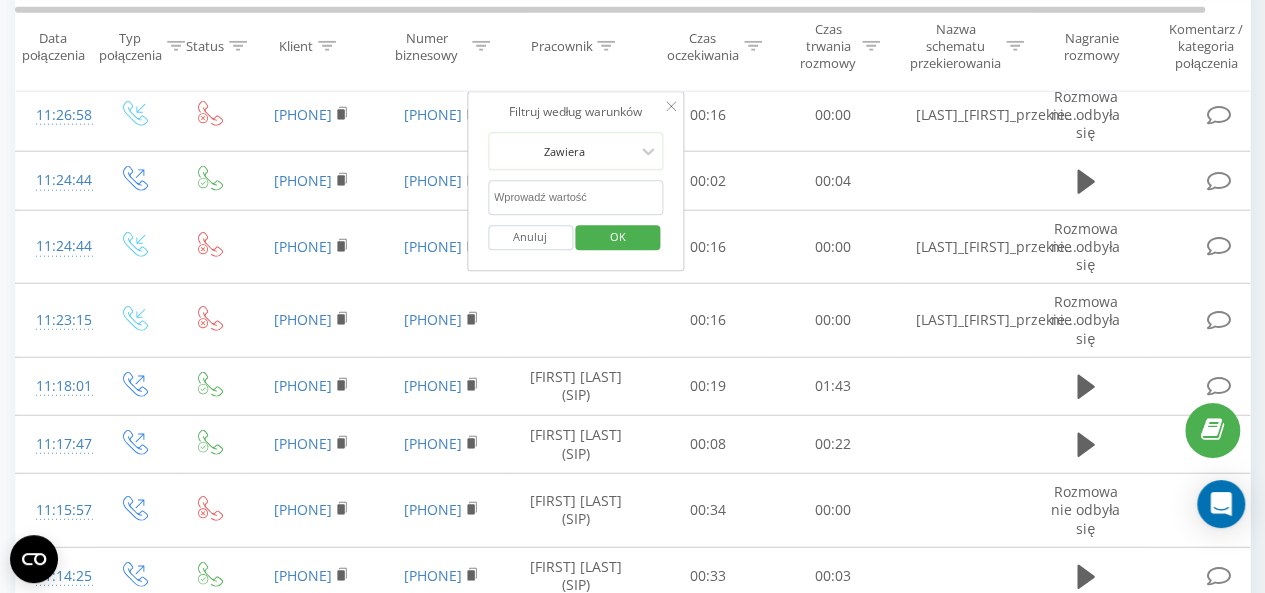 type on "wittke" 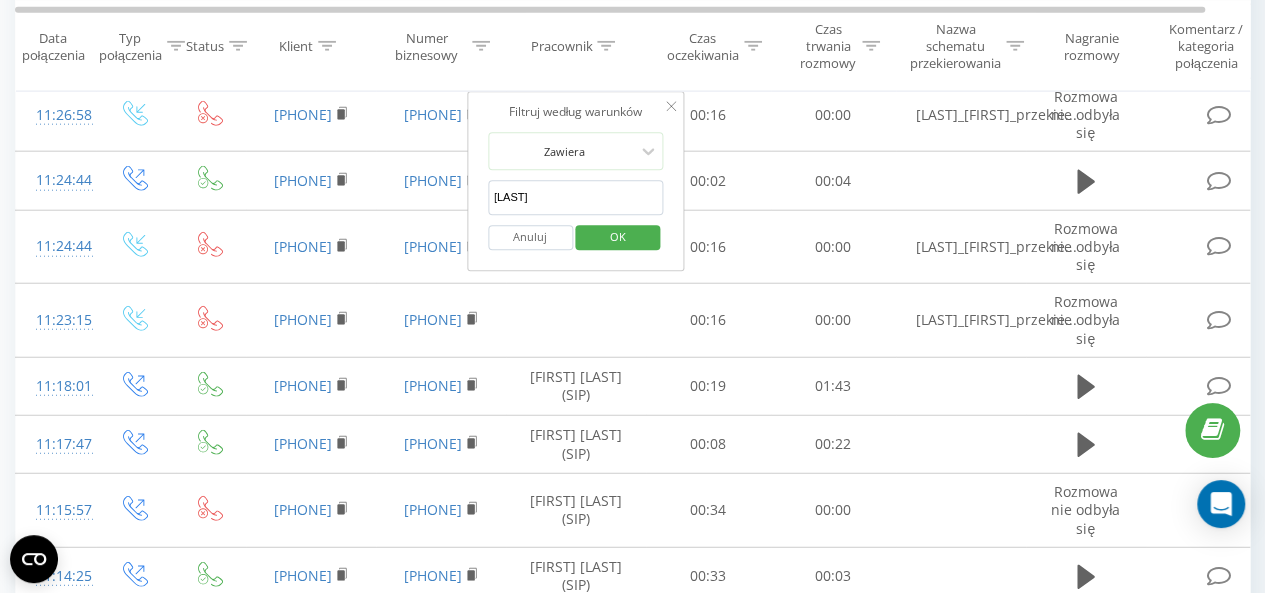 click on "OK" at bounding box center (618, 236) 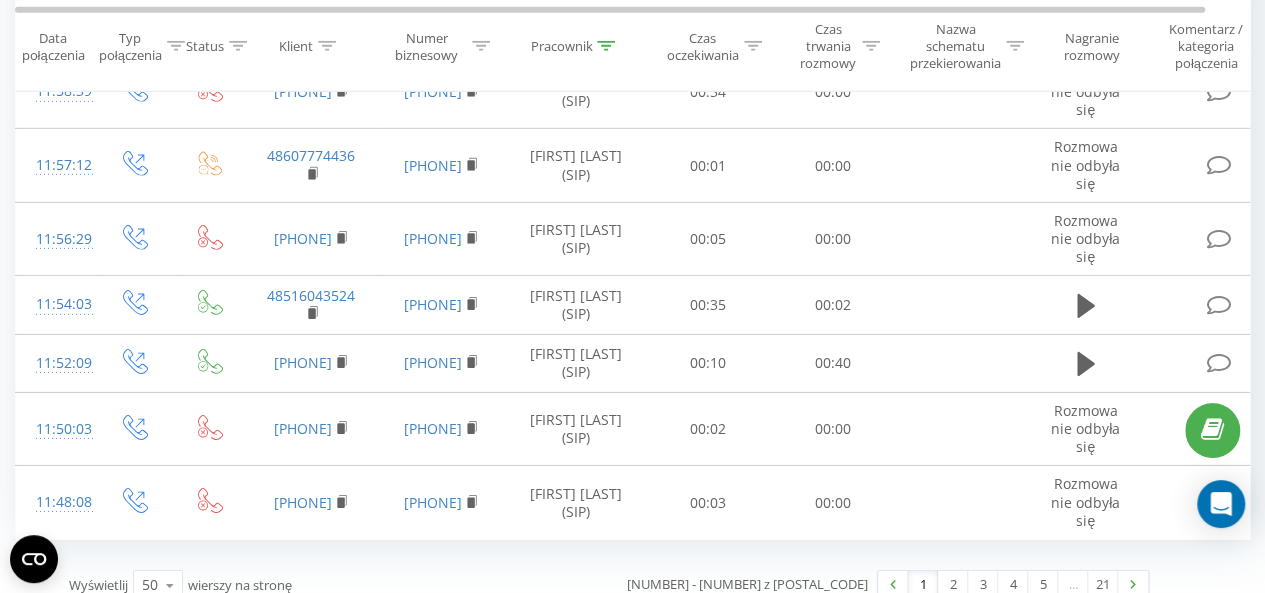 scroll, scrollTop: 3022, scrollLeft: 0, axis: vertical 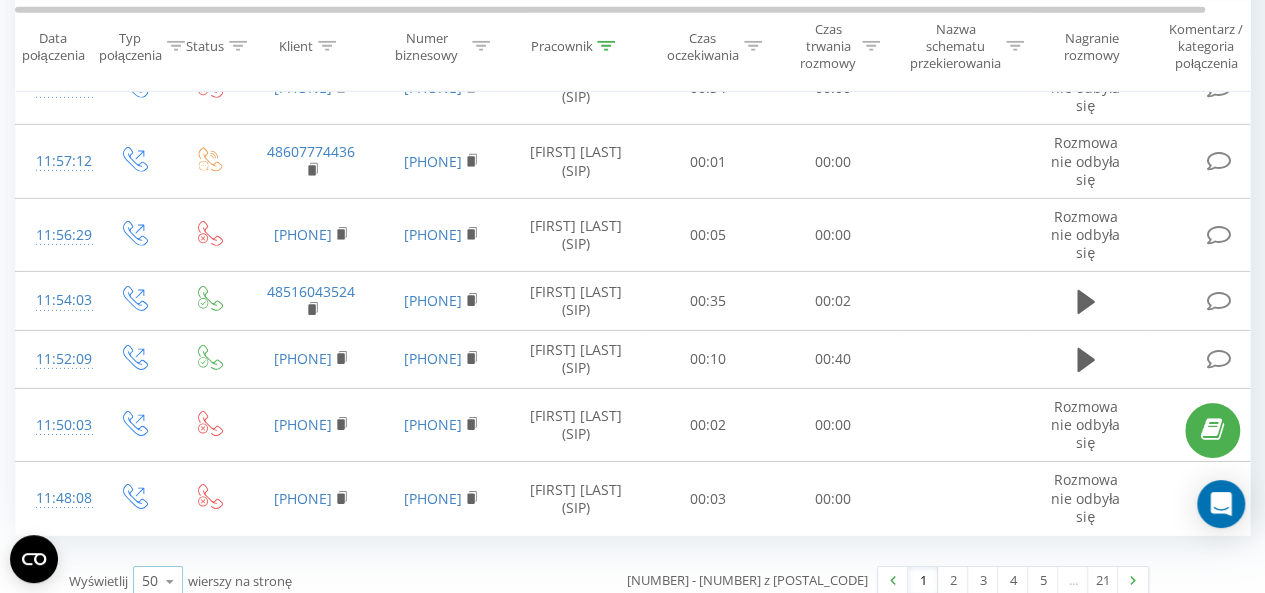 click at bounding box center [170, 581] 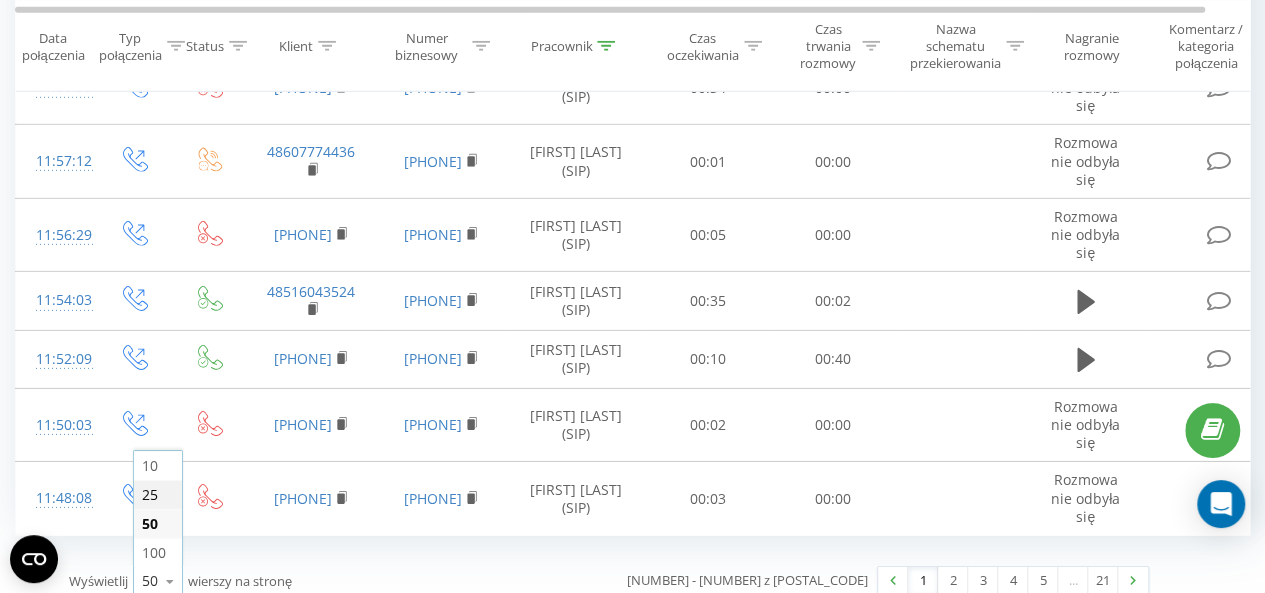 click on "25" at bounding box center [158, 494] 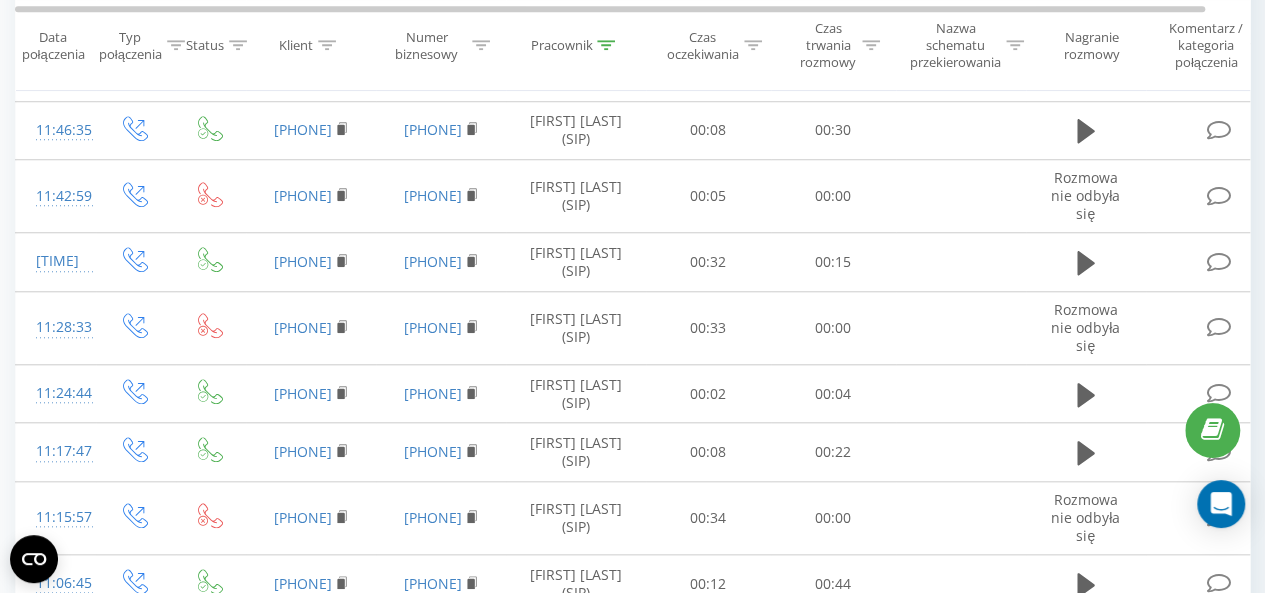 scroll, scrollTop: 770, scrollLeft: 0, axis: vertical 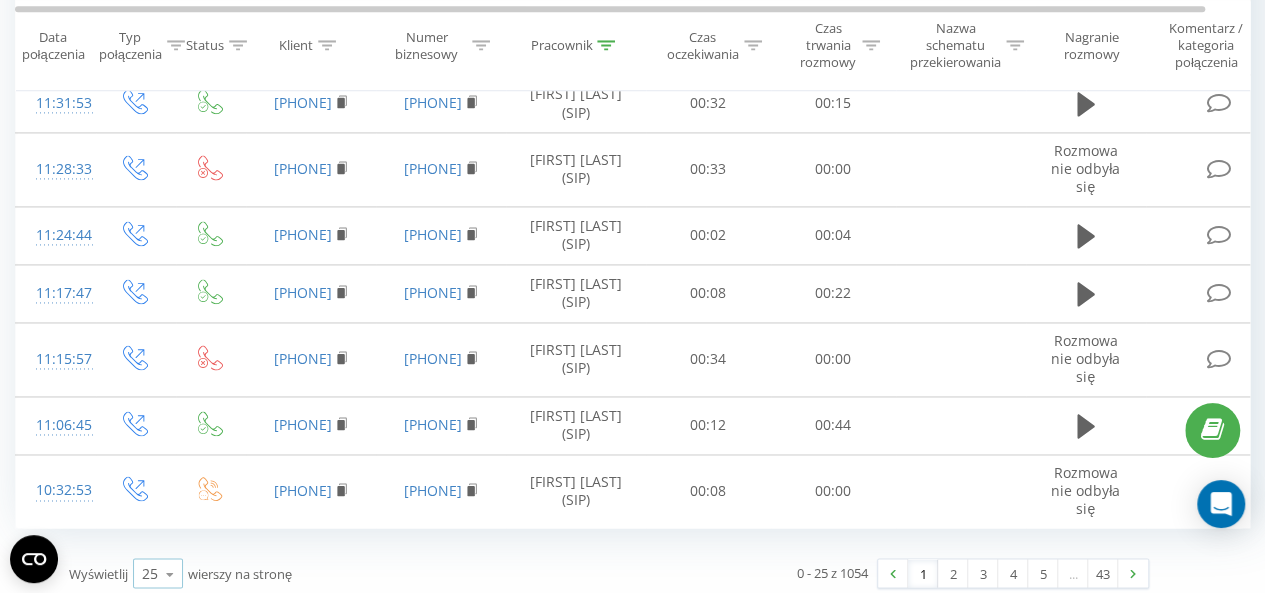 click at bounding box center [170, 573] 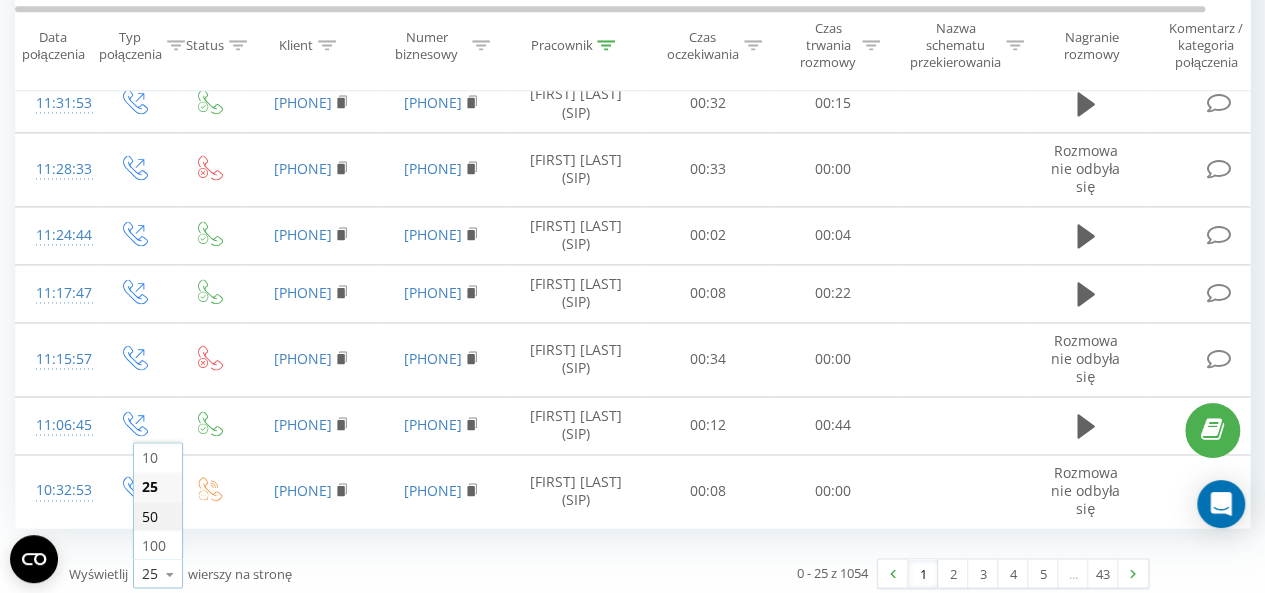 click on "50" at bounding box center (158, 515) 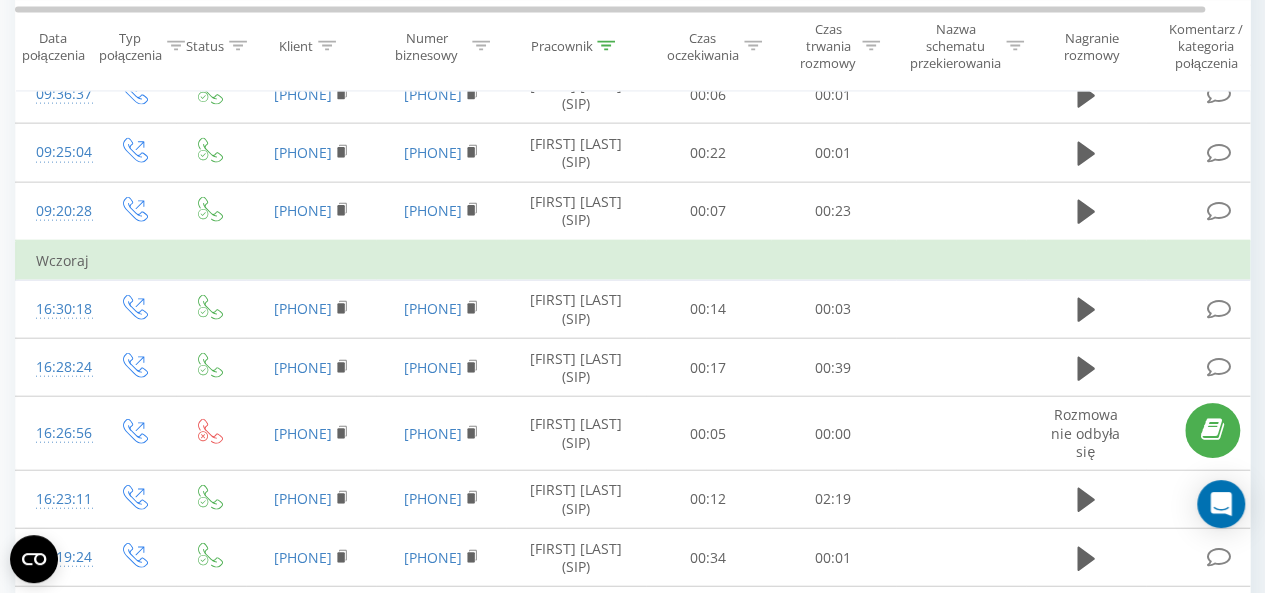 scroll, scrollTop: 2222, scrollLeft: 0, axis: vertical 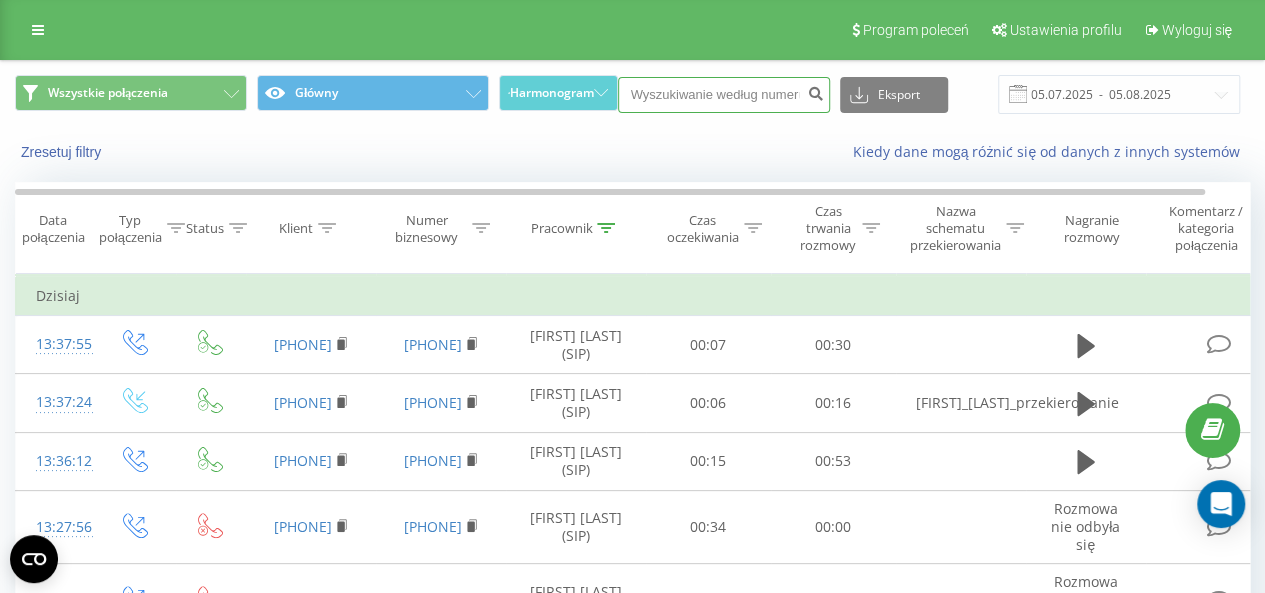 click at bounding box center (724, 95) 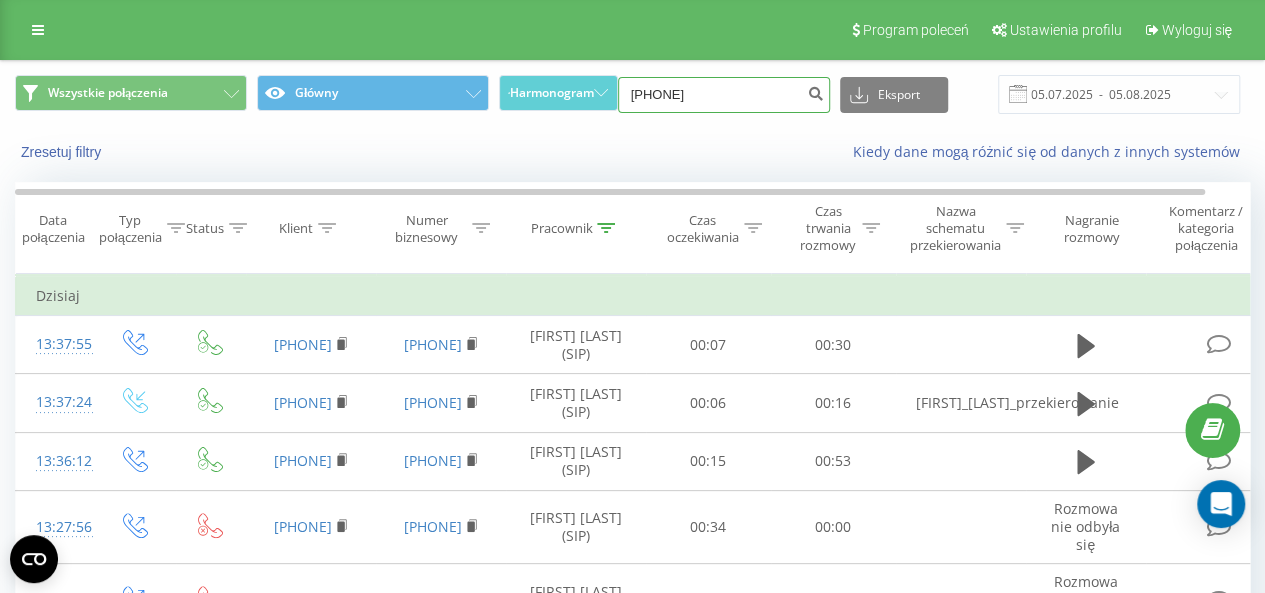 type on "889384541" 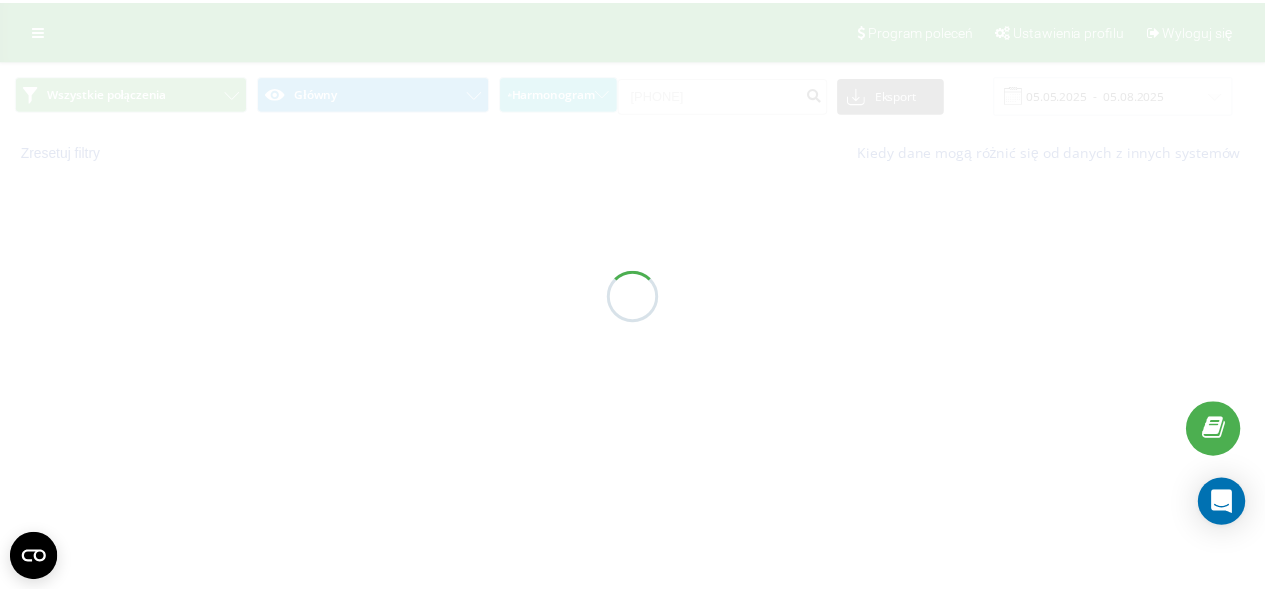 scroll, scrollTop: 0, scrollLeft: 0, axis: both 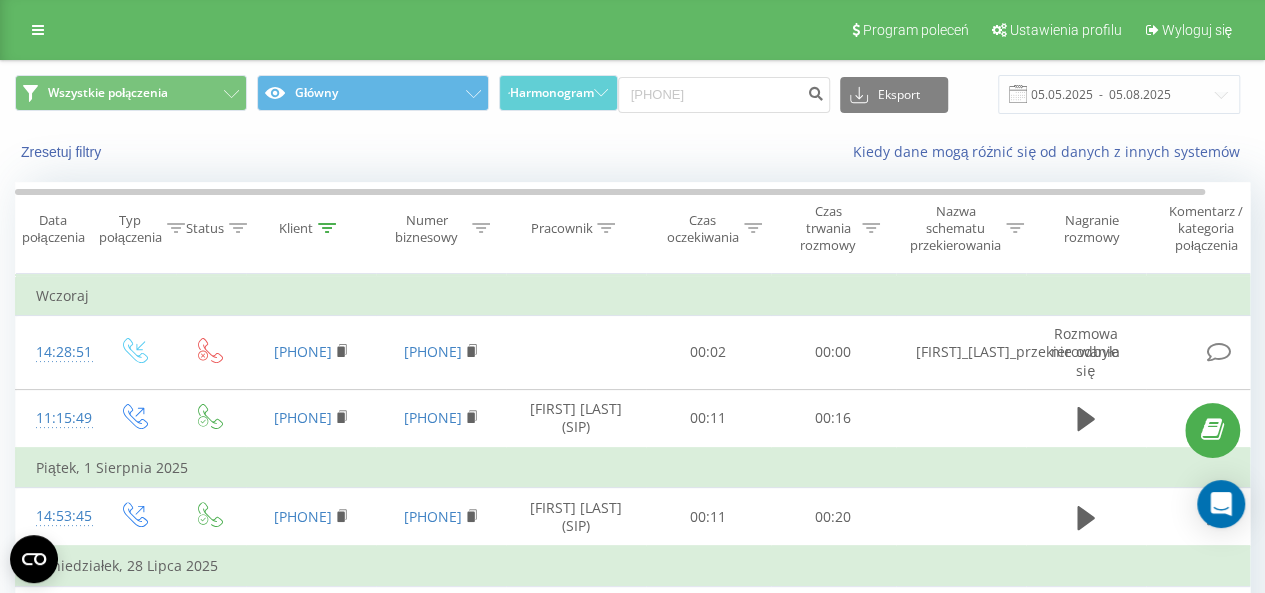 click on "Program poleceń Ustawienia profilu Wyloguj się" at bounding box center (632, 30) 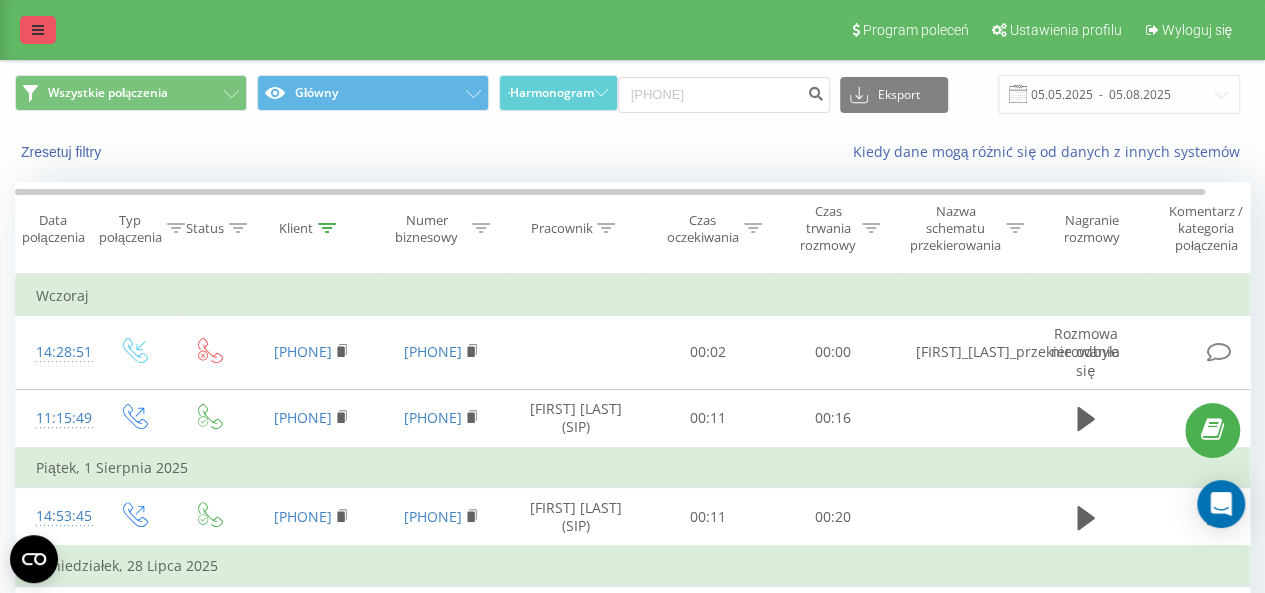 click at bounding box center [38, 30] 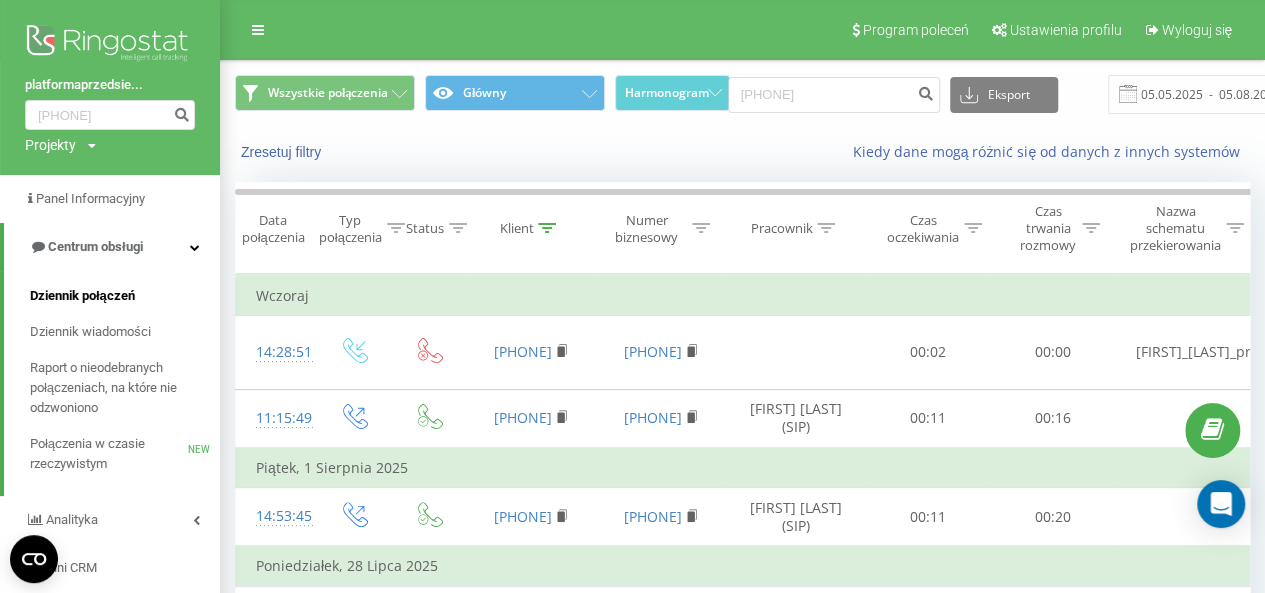 click on "Dziennik połączeń" at bounding box center [82, 296] 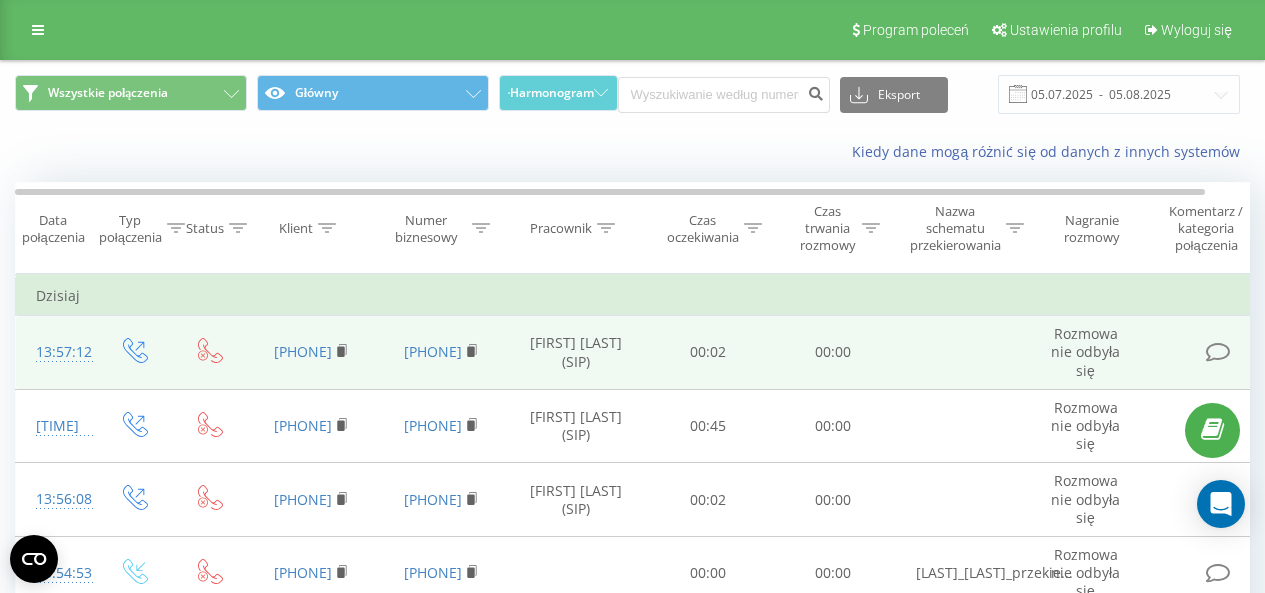 scroll, scrollTop: 0, scrollLeft: 0, axis: both 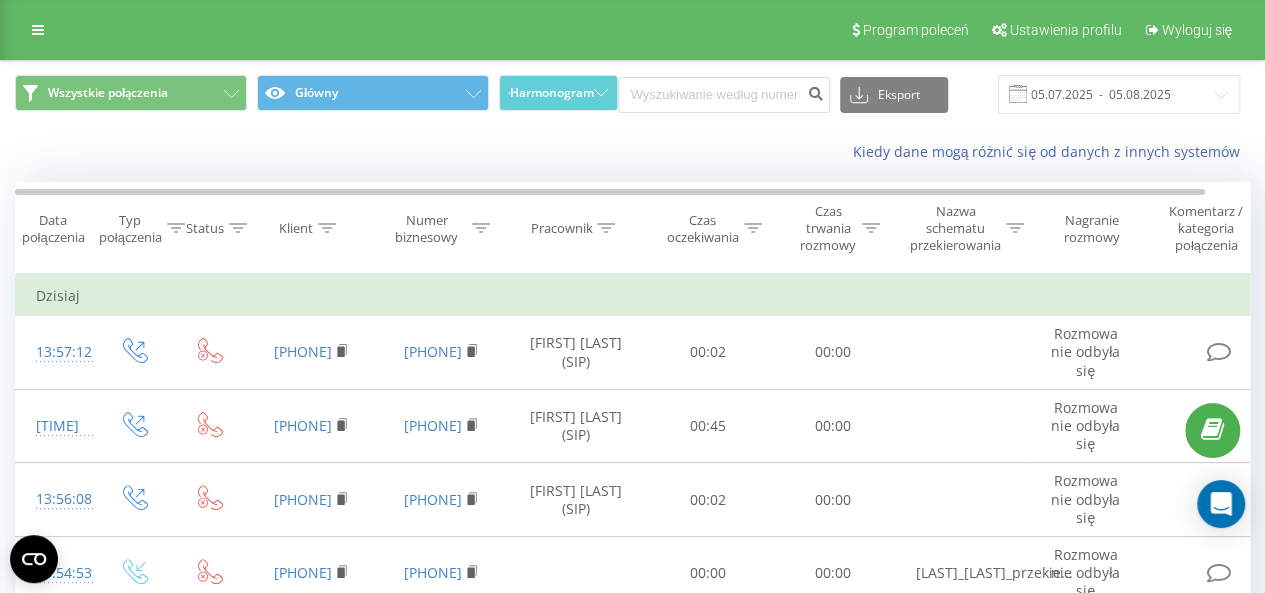click at bounding box center (606, 228) 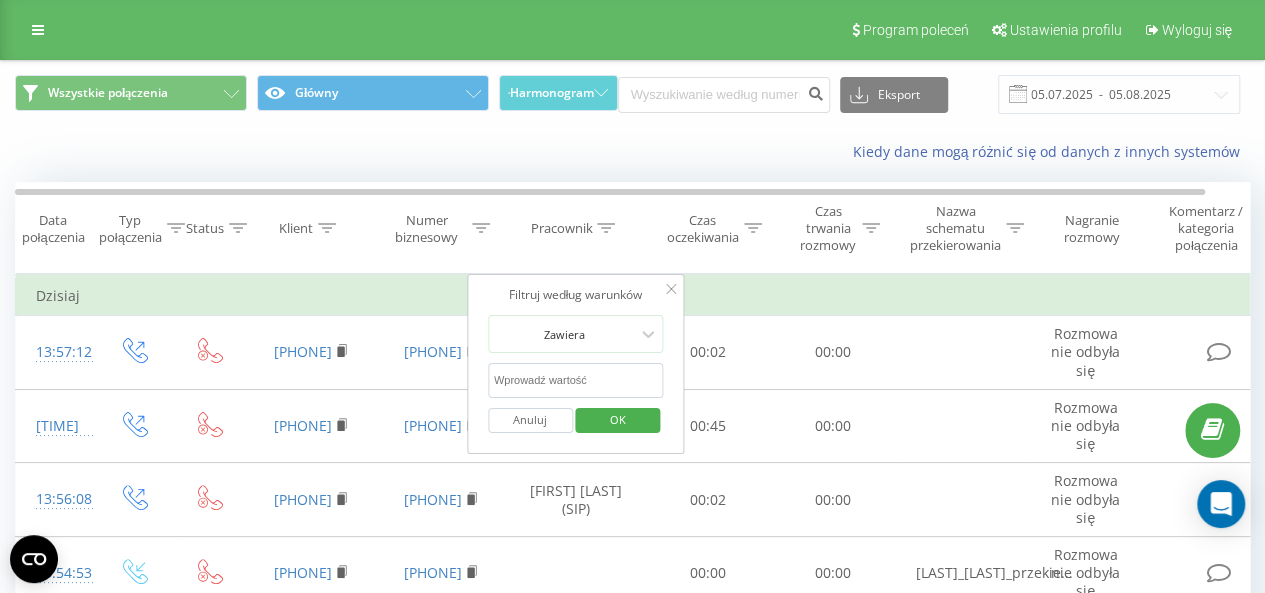 click at bounding box center (576, 380) 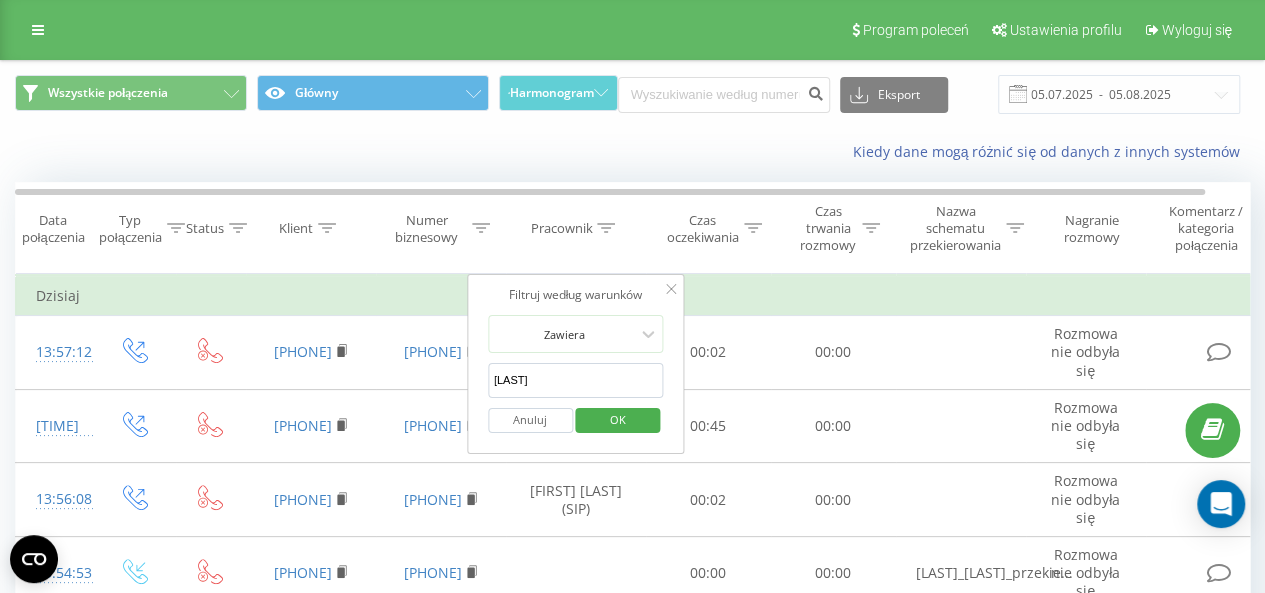 click on "Anuluj OK" at bounding box center (576, 420) 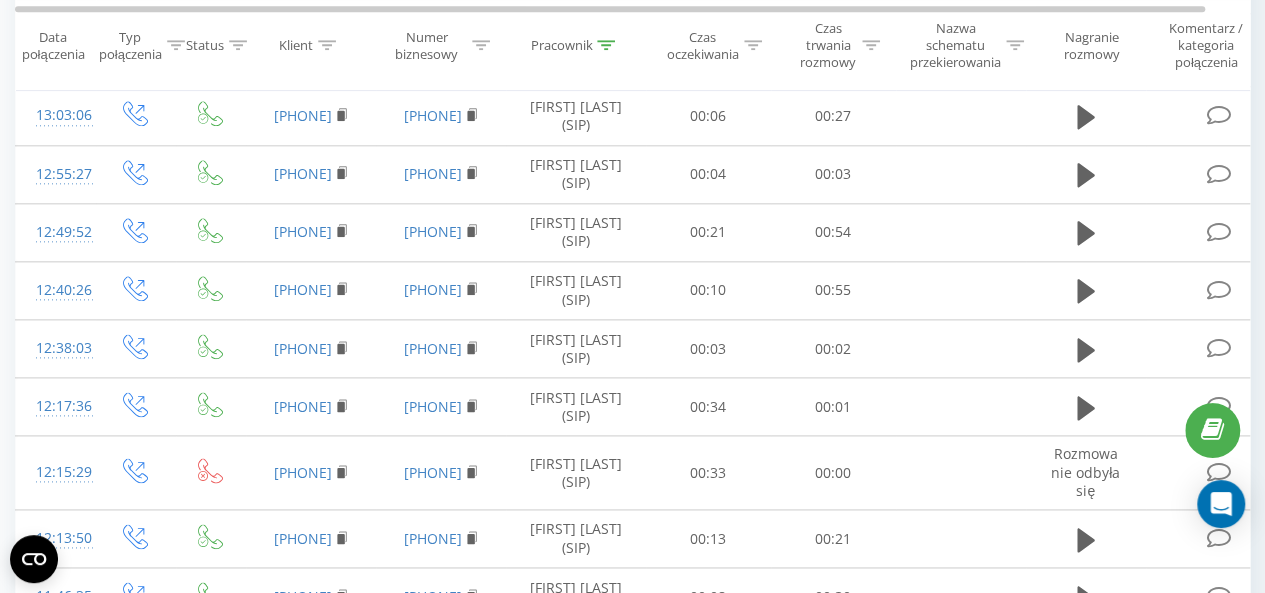 scroll, scrollTop: 1396, scrollLeft: 0, axis: vertical 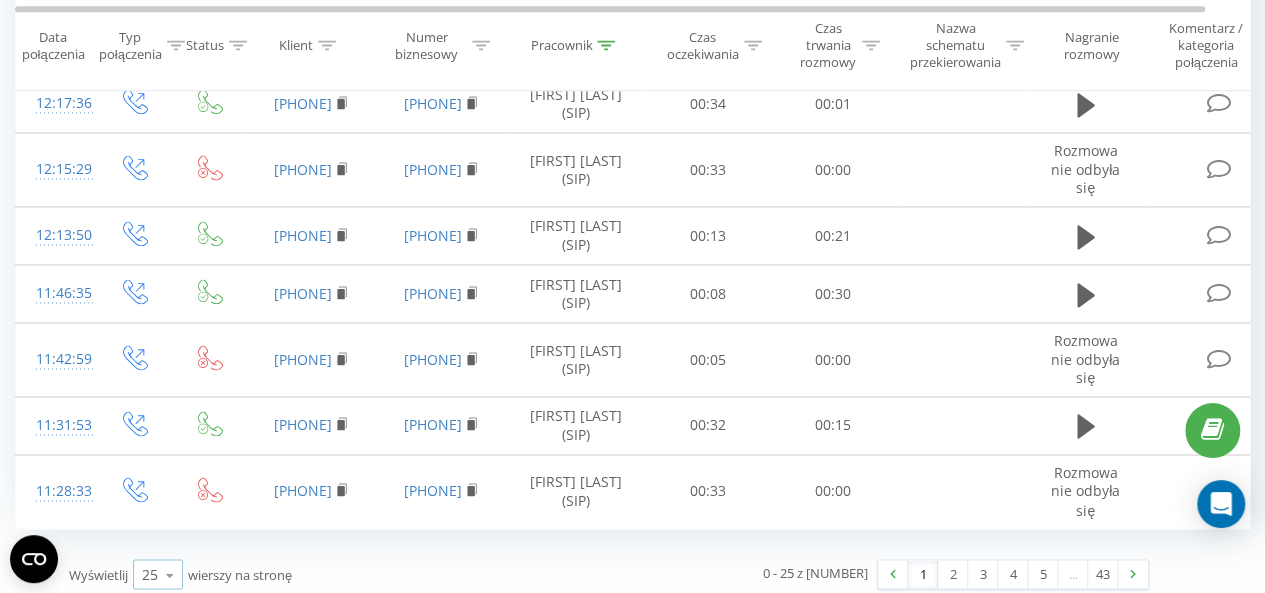 click at bounding box center [170, 574] 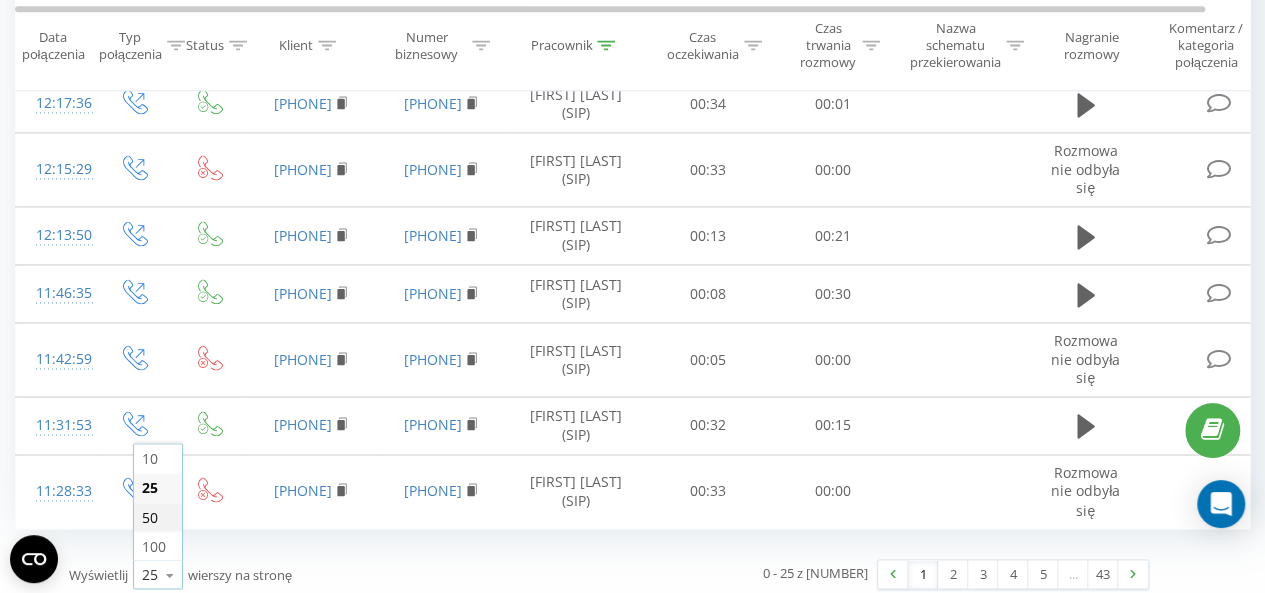 click on "50" at bounding box center [158, 516] 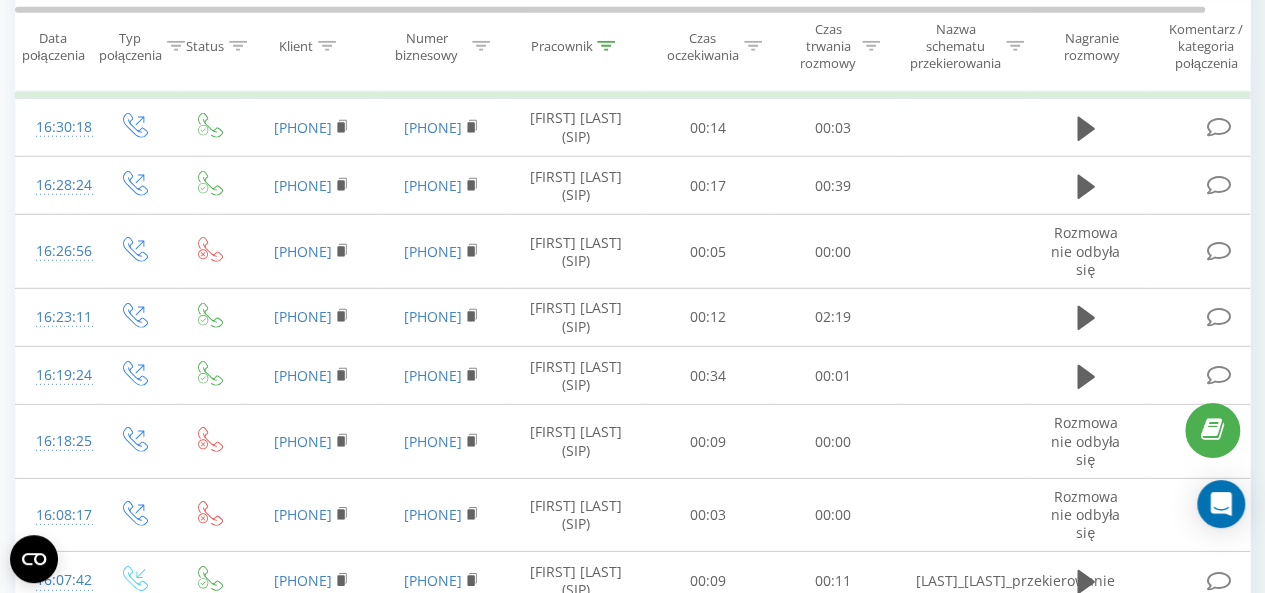 scroll, scrollTop: 2752, scrollLeft: 0, axis: vertical 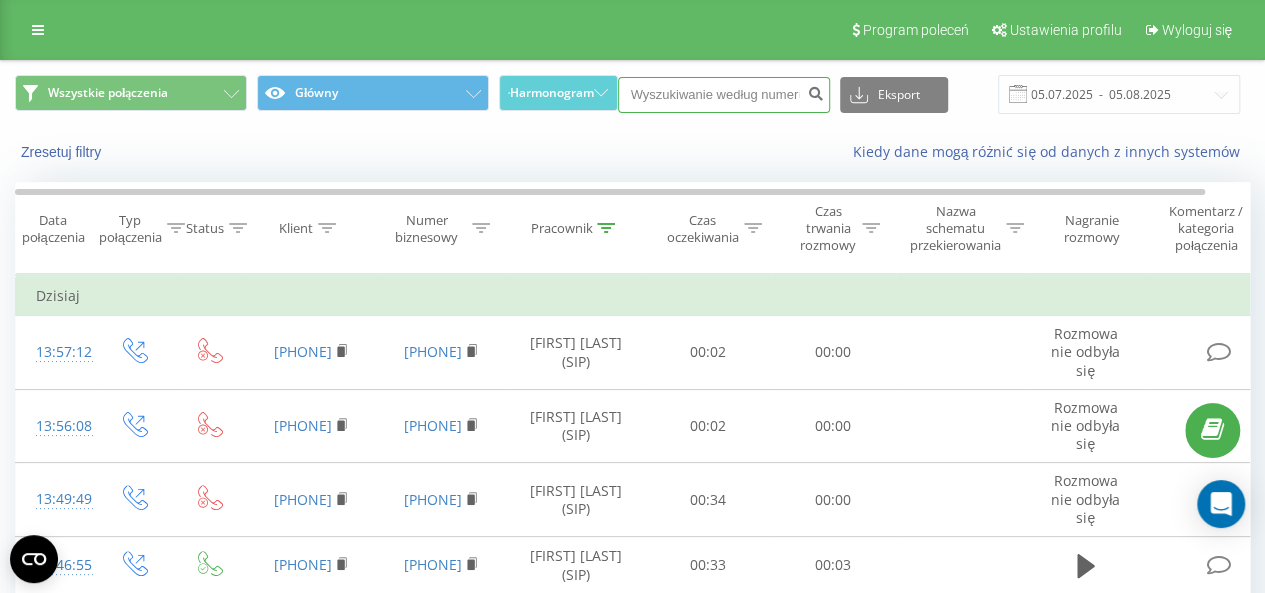 click at bounding box center (724, 95) 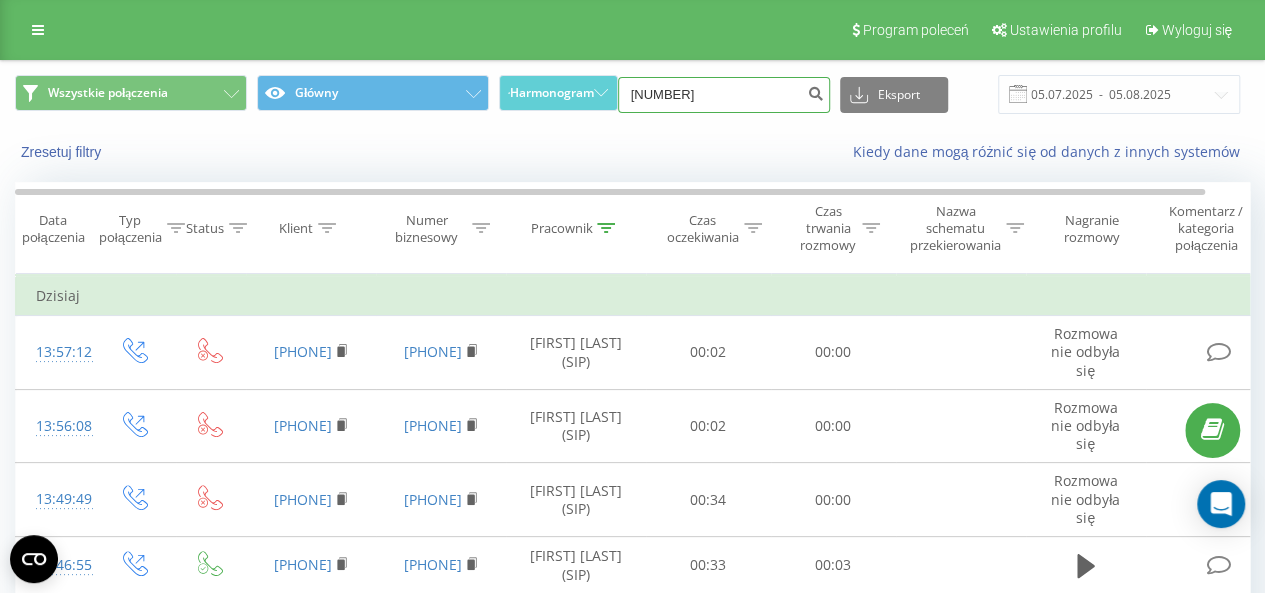 type on "507959266" 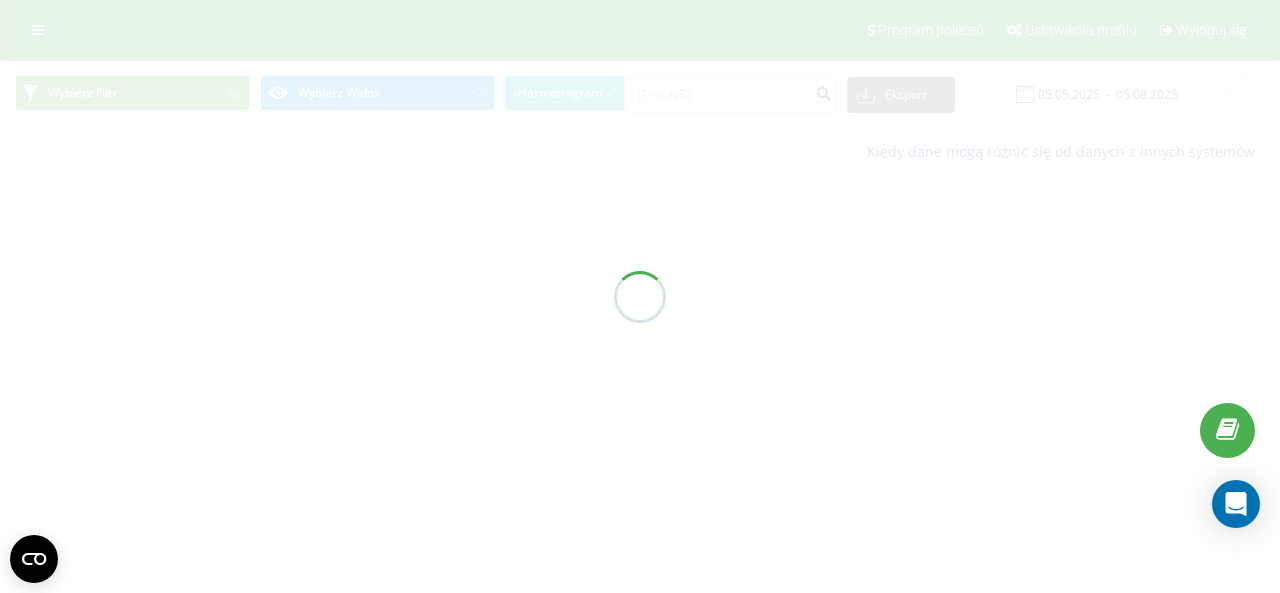 scroll, scrollTop: 0, scrollLeft: 0, axis: both 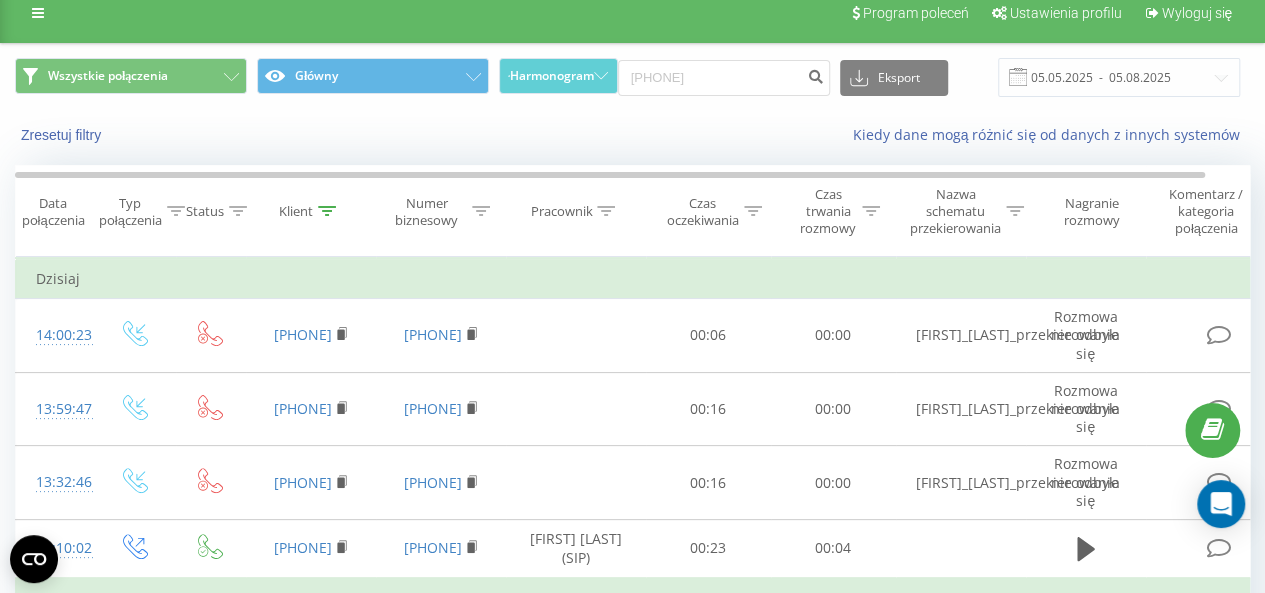 drag, startPoint x: 314, startPoint y: 325, endPoint x: 364, endPoint y: 252, distance: 88.481636 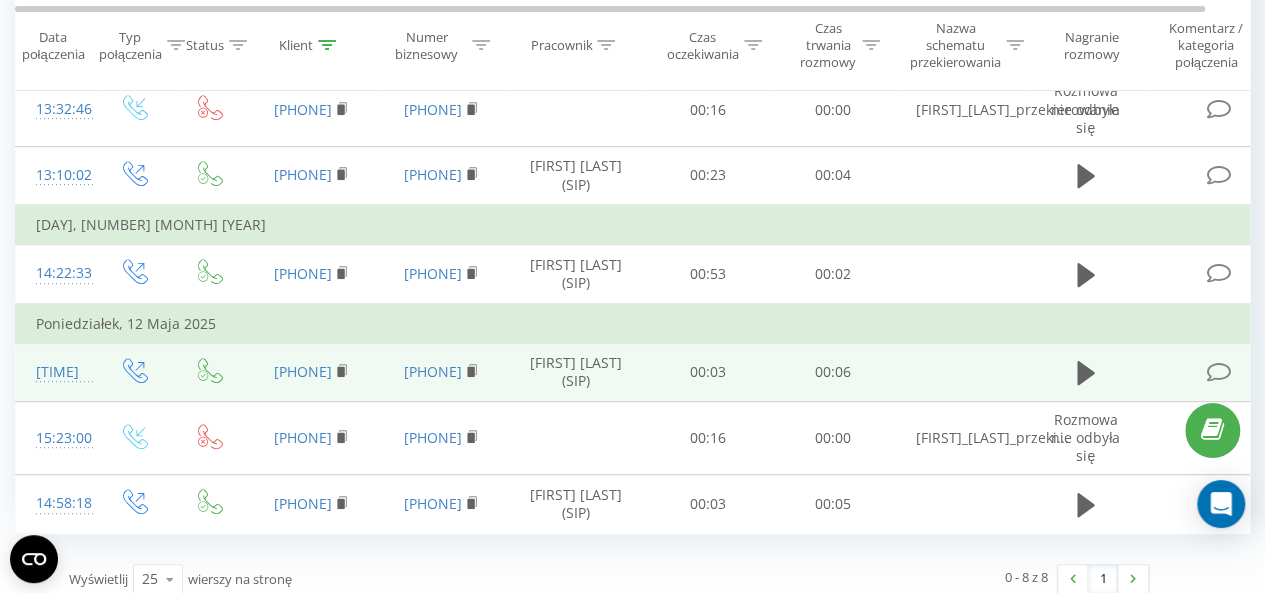 scroll, scrollTop: 391, scrollLeft: 0, axis: vertical 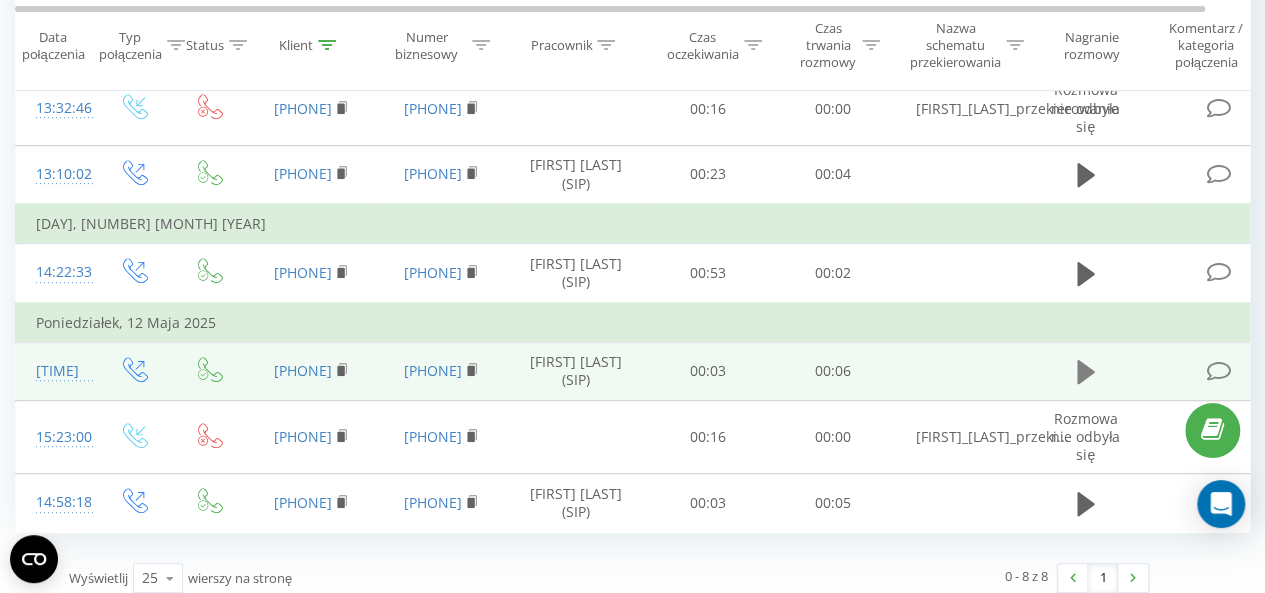 click 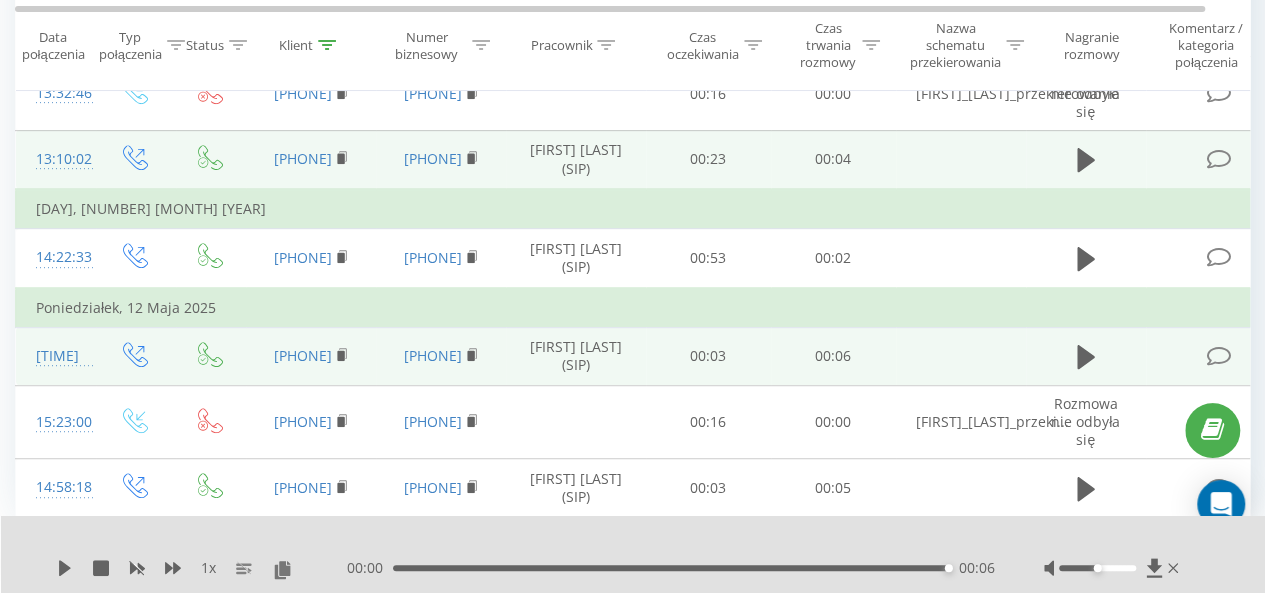 scroll, scrollTop: 0, scrollLeft: 0, axis: both 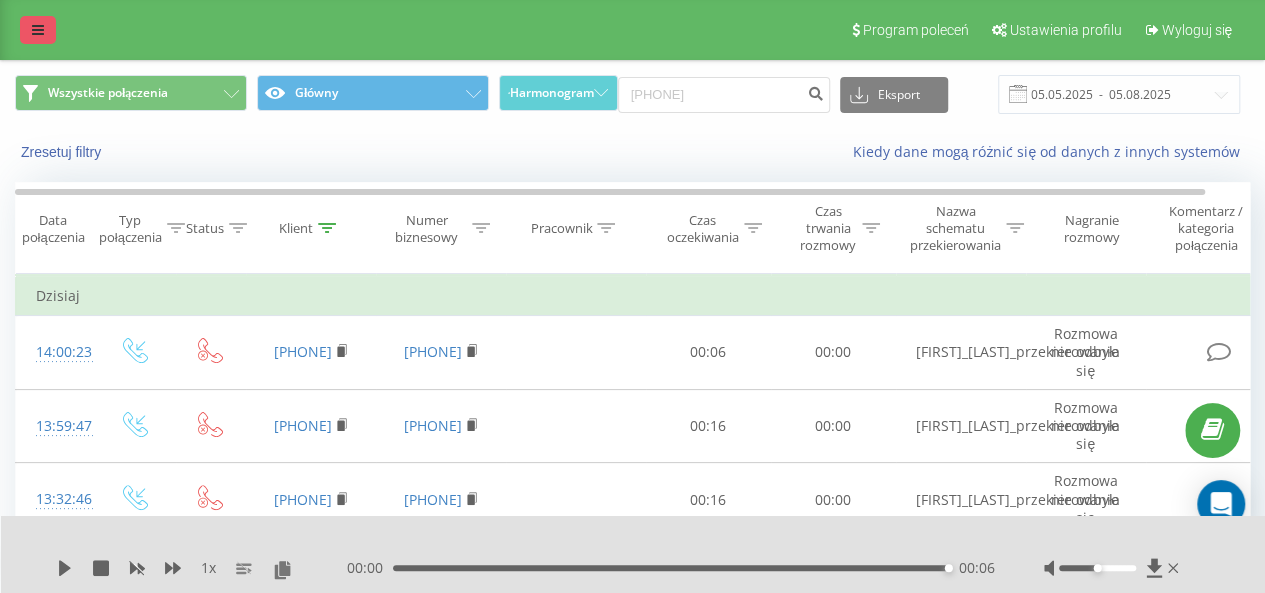 click at bounding box center [38, 30] 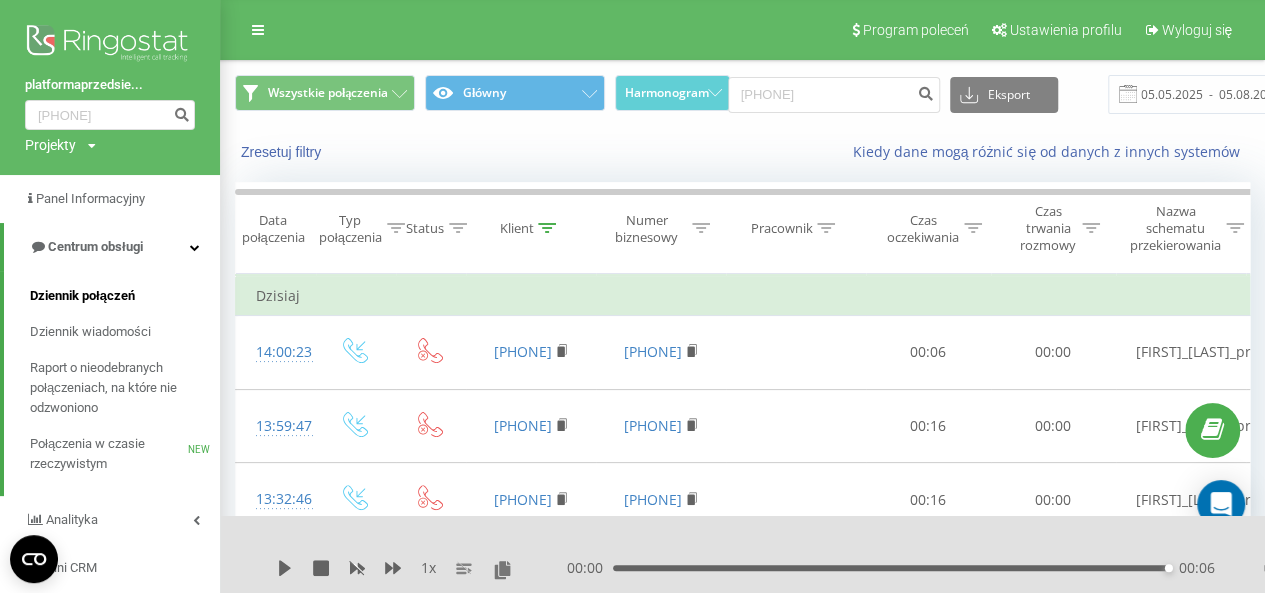 click on "Dziennik połączeń" at bounding box center [82, 296] 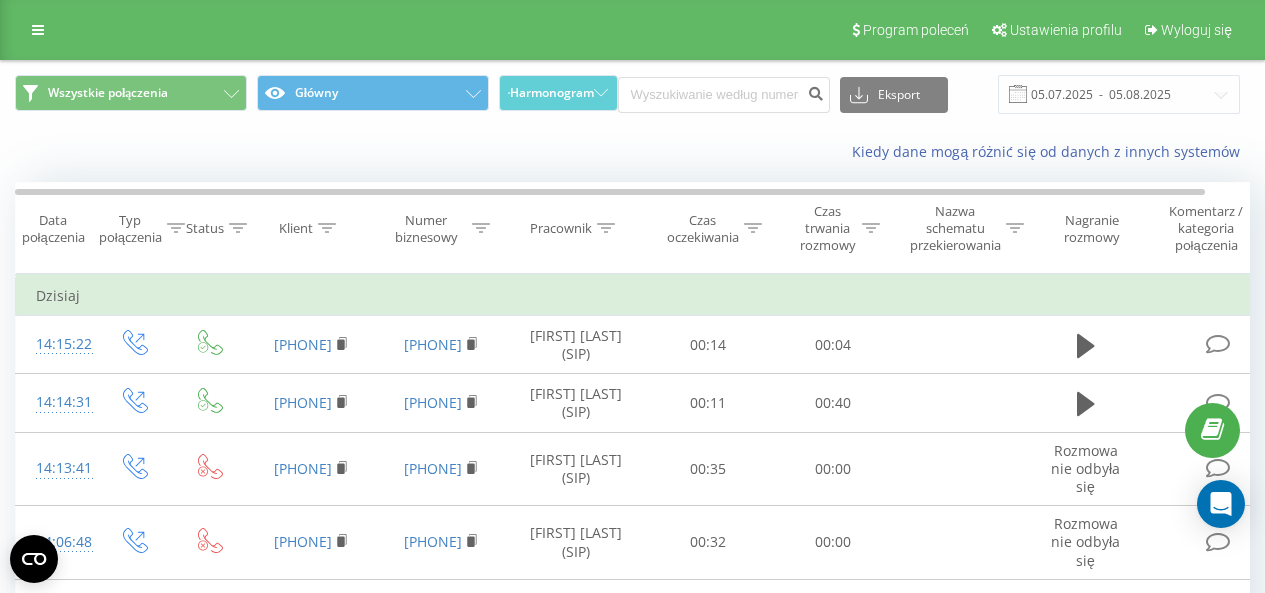 scroll, scrollTop: 0, scrollLeft: 0, axis: both 